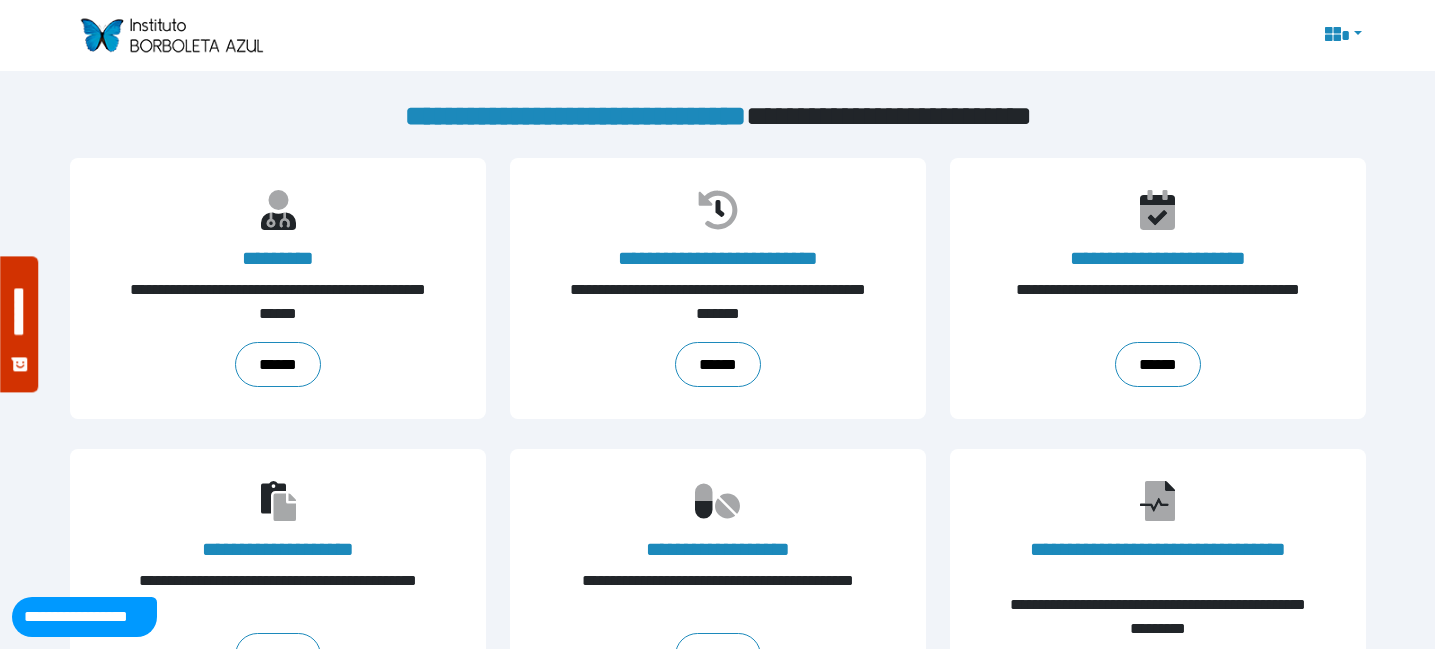 scroll, scrollTop: 0, scrollLeft: 0, axis: both 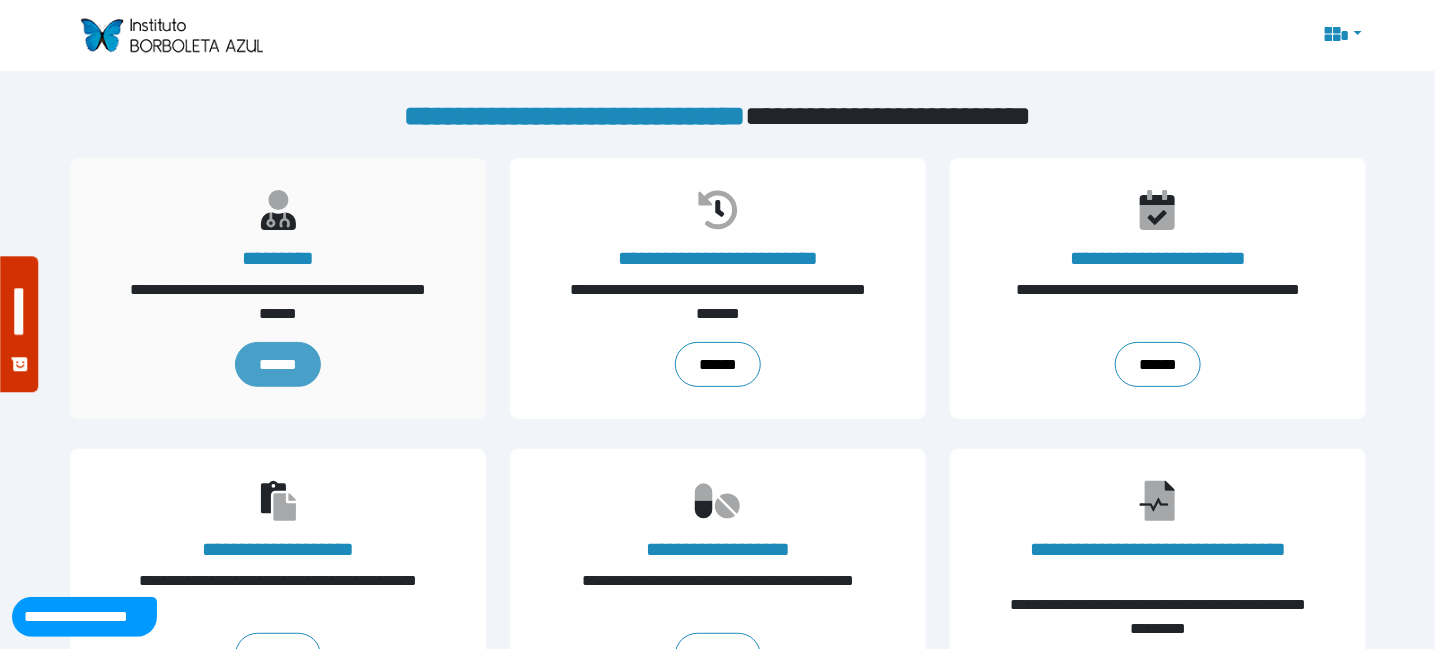 click on "******" at bounding box center (277, 364) 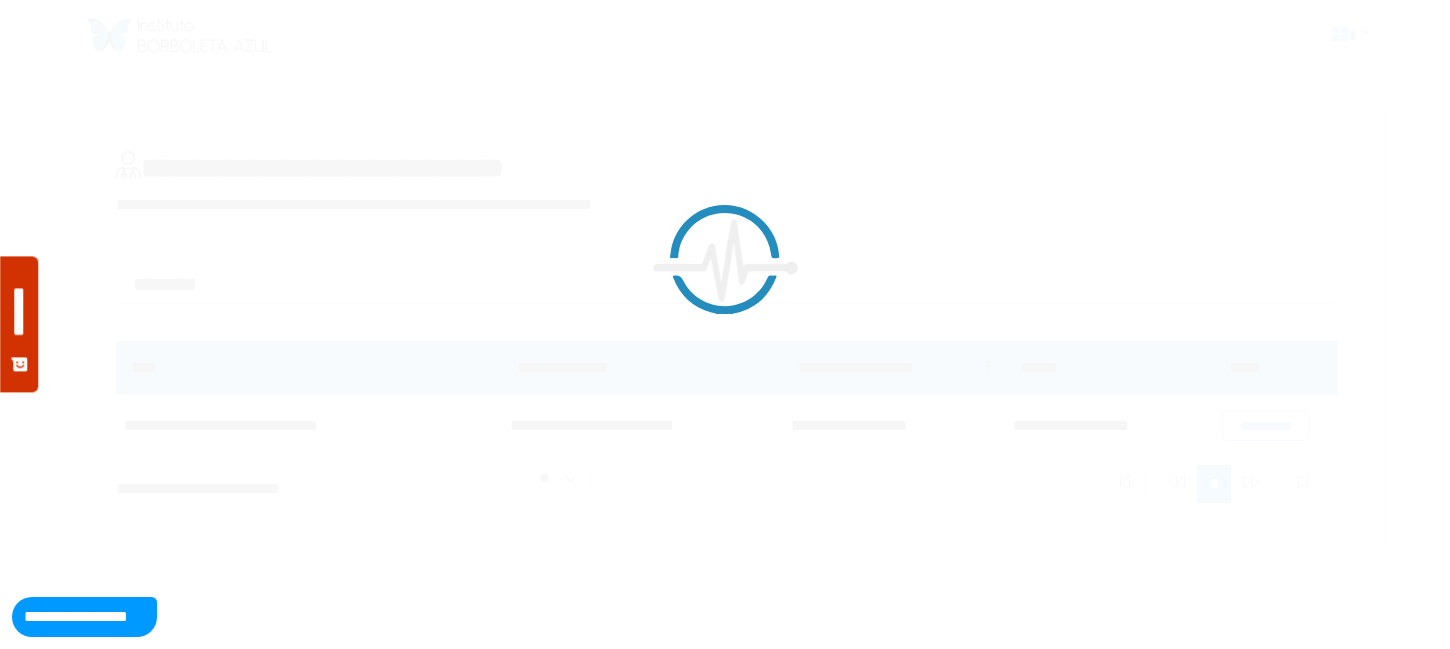 scroll, scrollTop: 0, scrollLeft: 0, axis: both 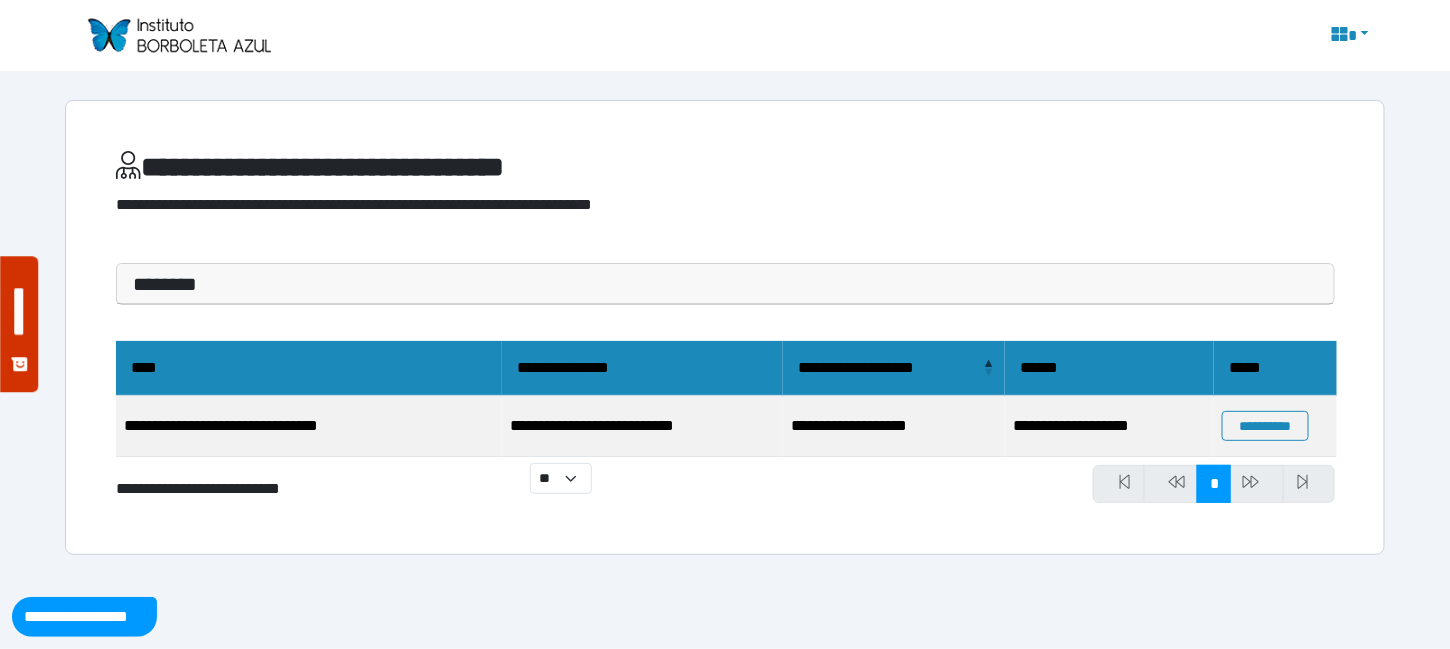 click on "**********" at bounding box center (894, 368) 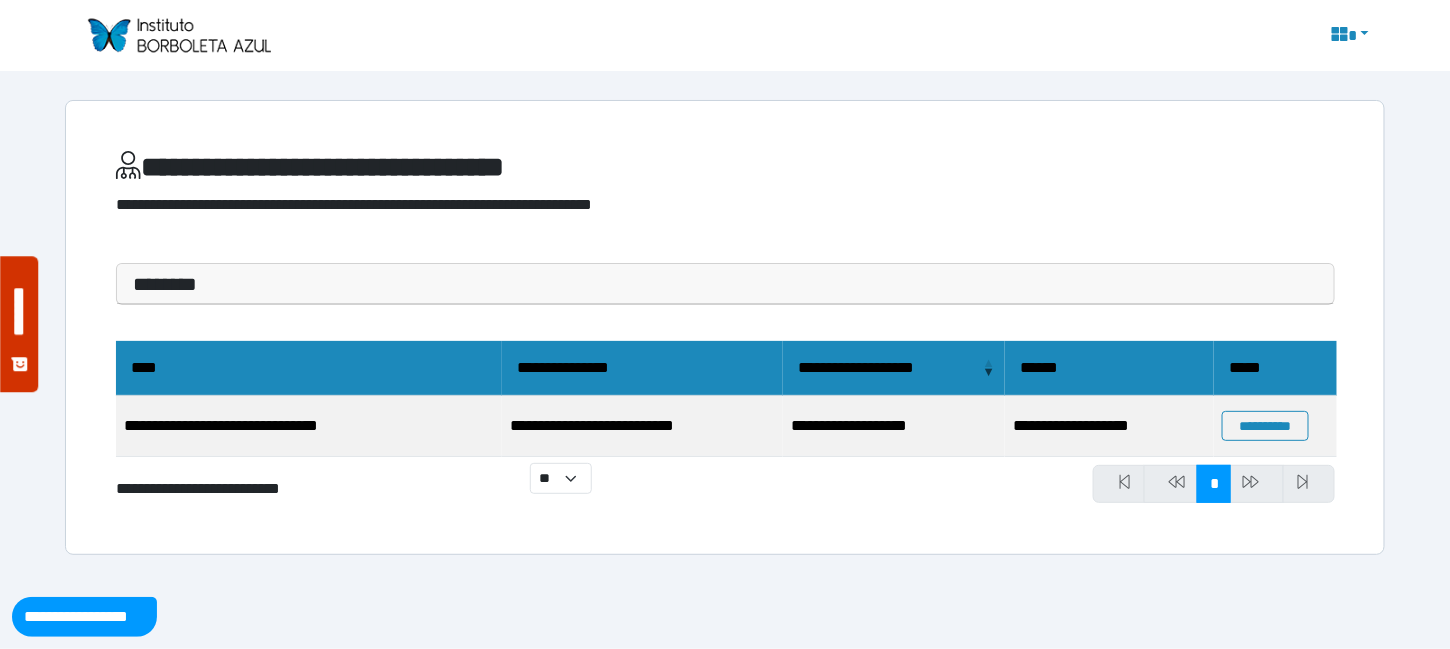 click on "**********" at bounding box center [894, 368] 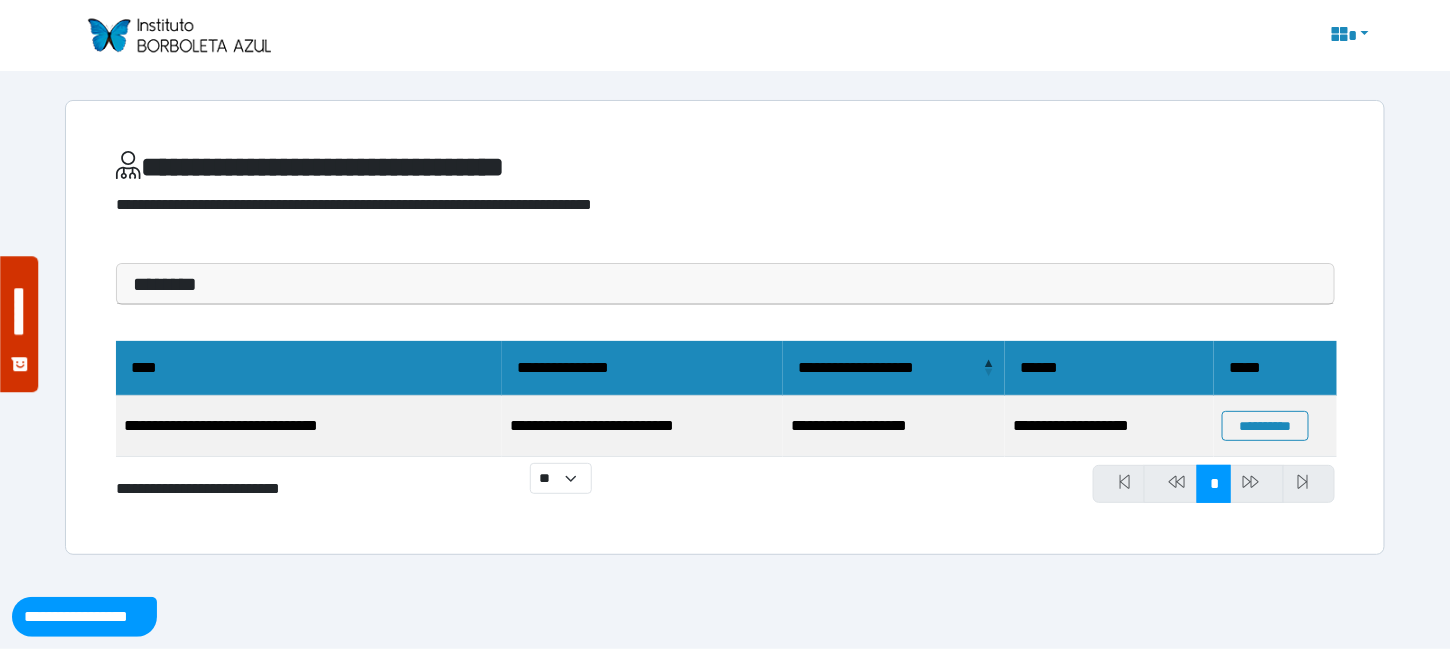 click on "**********" at bounding box center [894, 368] 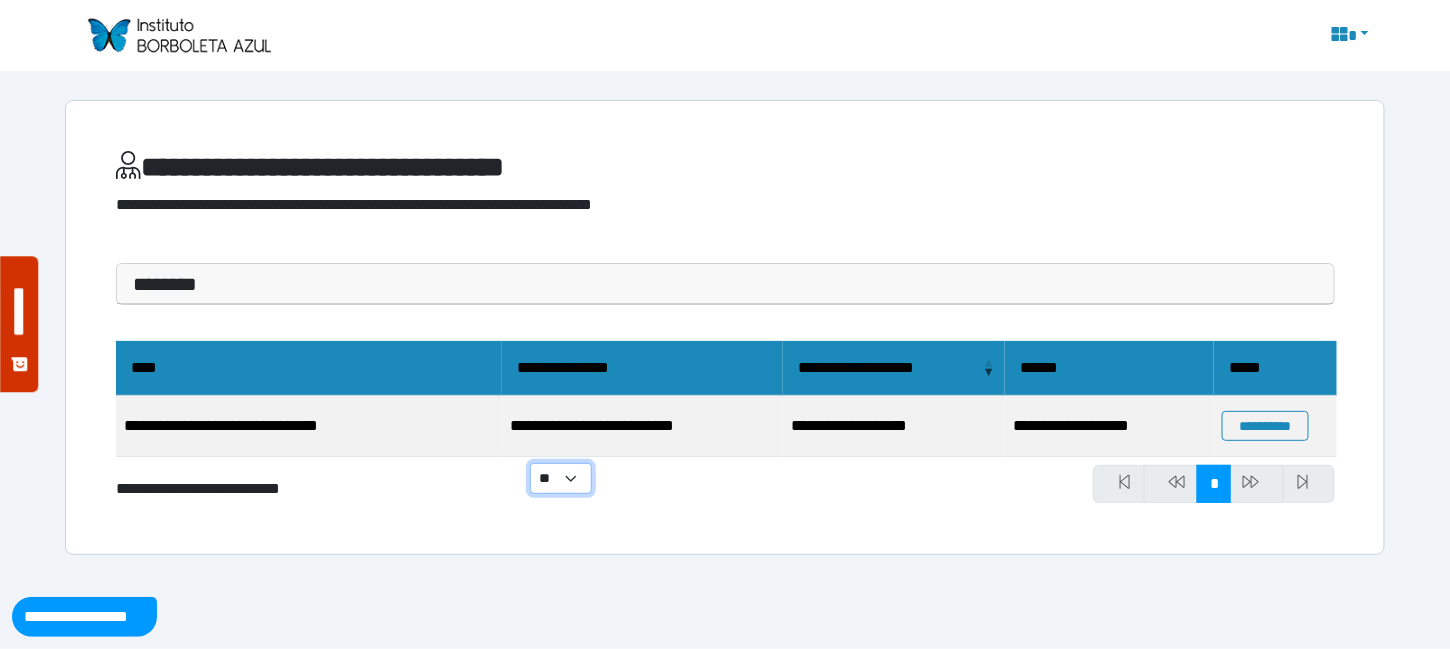 click on "** ** ** ***" at bounding box center (561, 478) 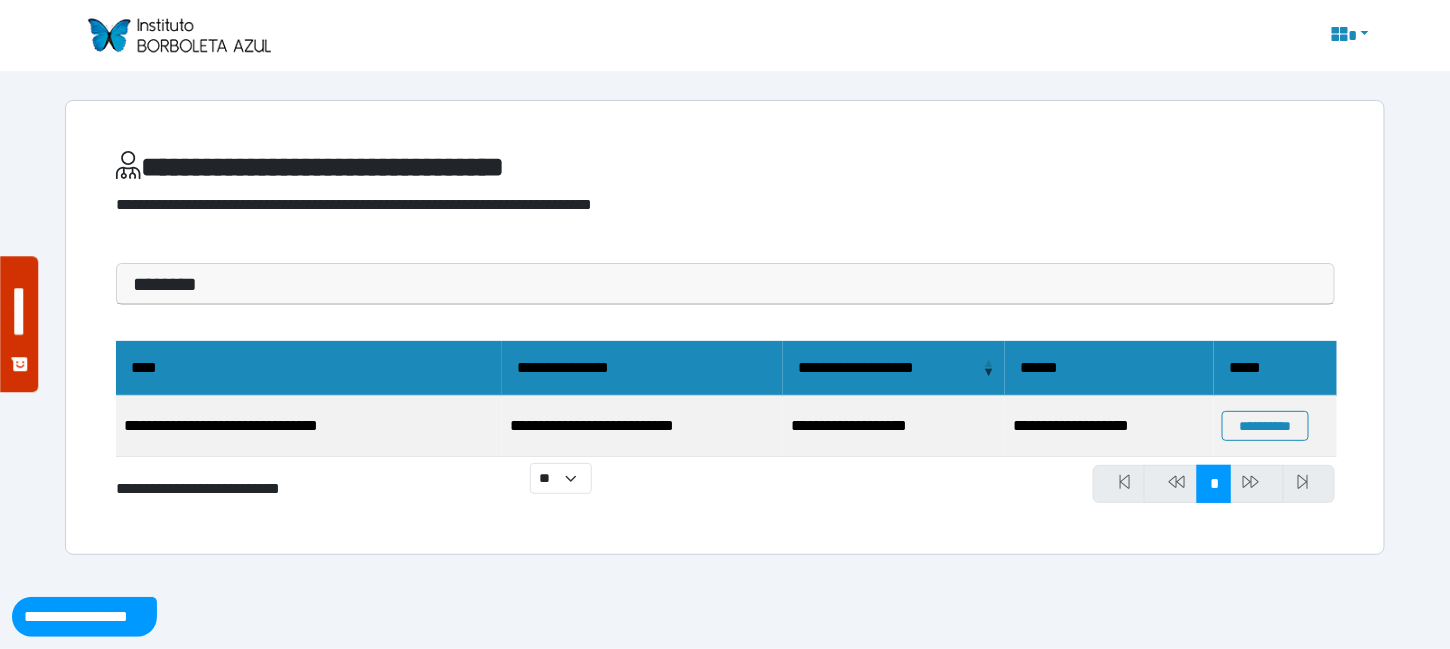 click at bounding box center [1309, 484] 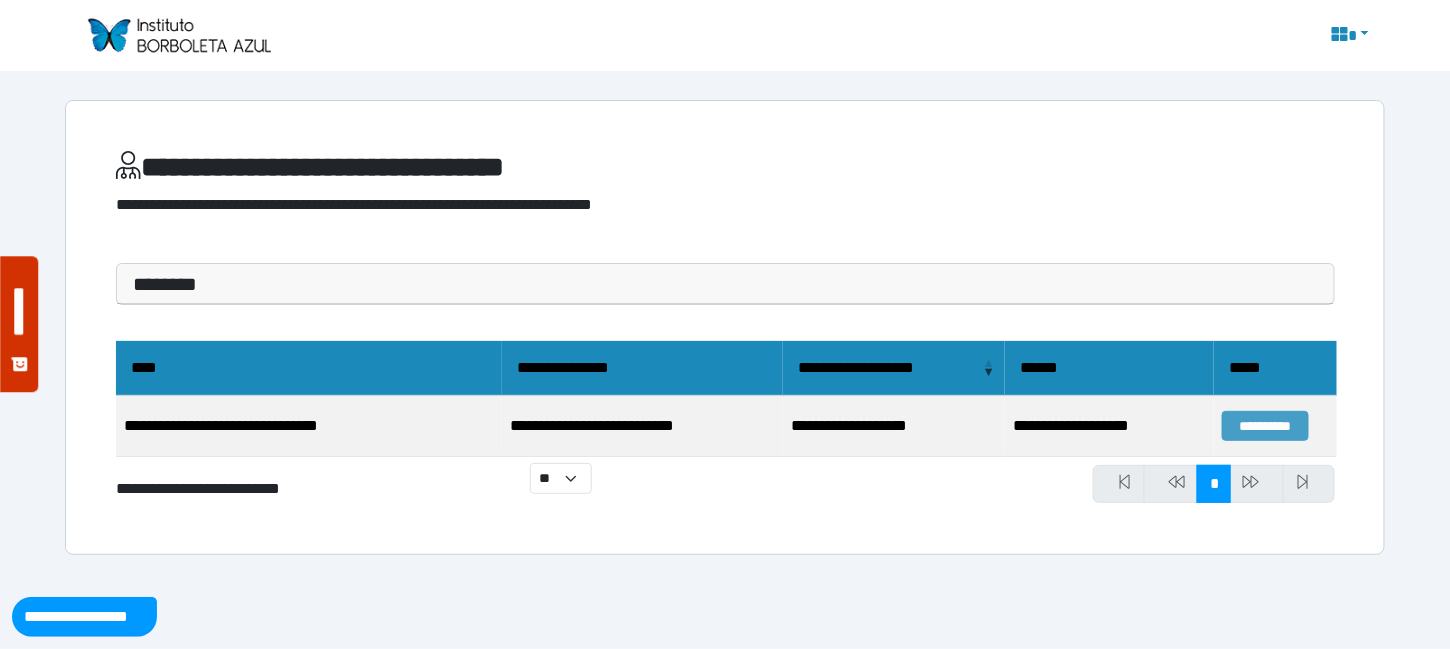 click on "**********" at bounding box center [1265, 426] 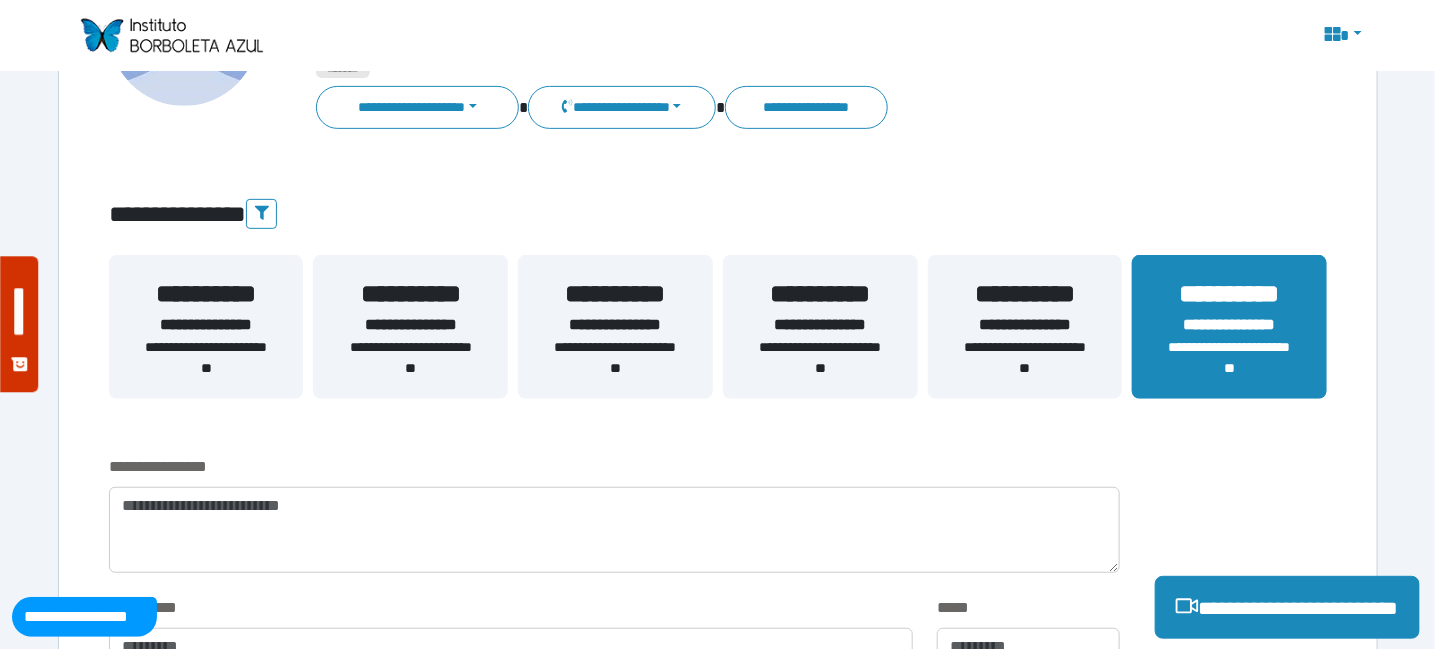 scroll, scrollTop: 300, scrollLeft: 0, axis: vertical 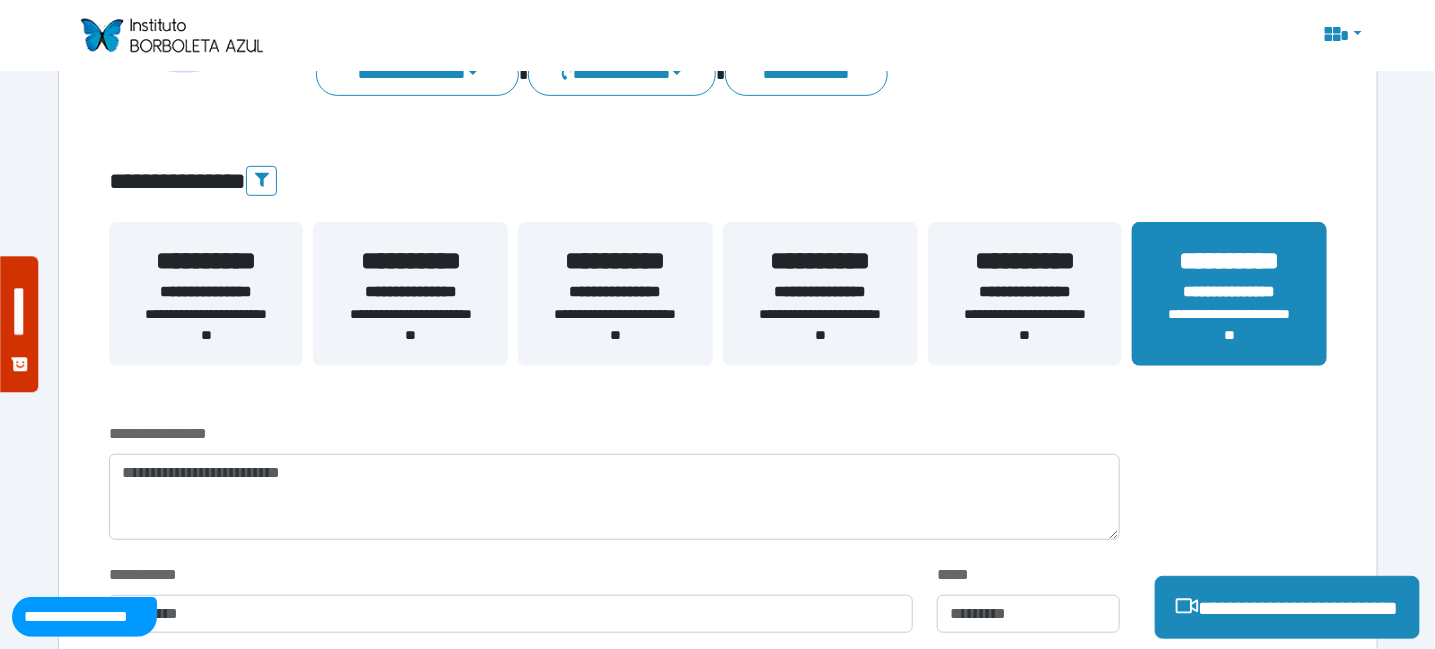 click on "**********" at bounding box center [1229, 325] 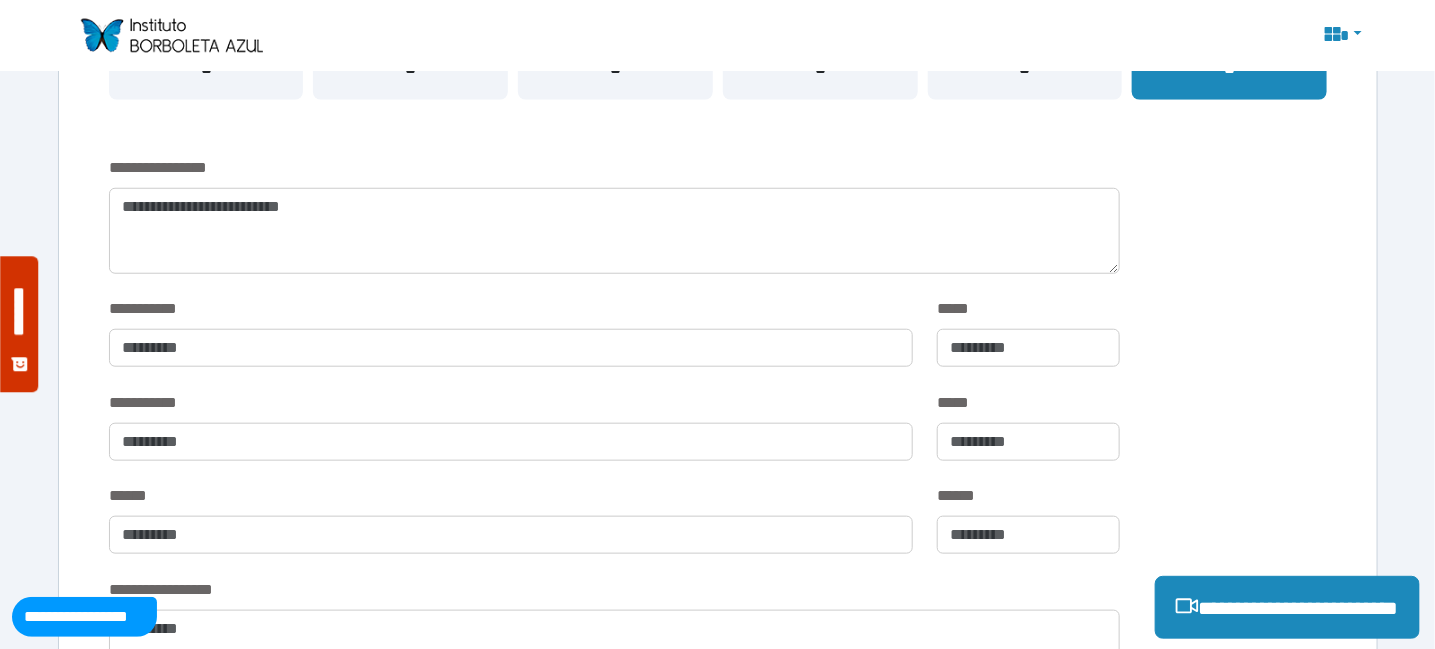 scroll, scrollTop: 600, scrollLeft: 0, axis: vertical 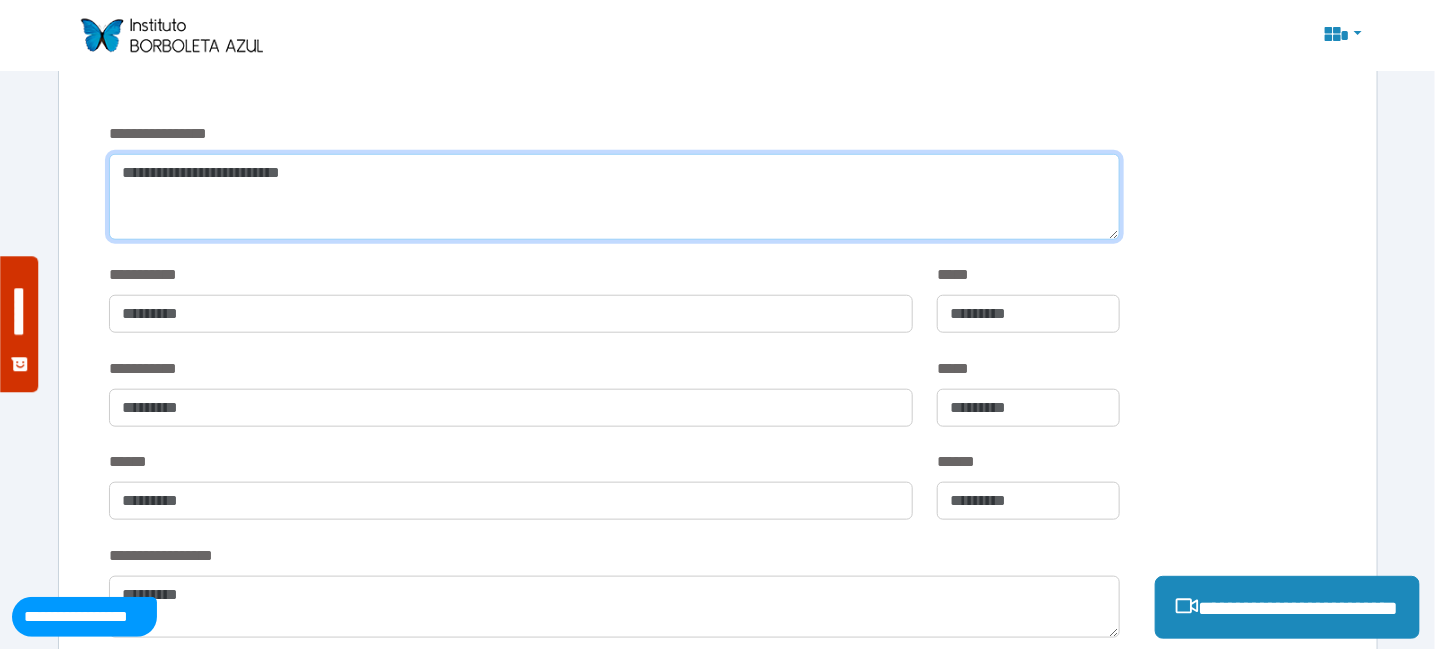 click at bounding box center (614, 197) 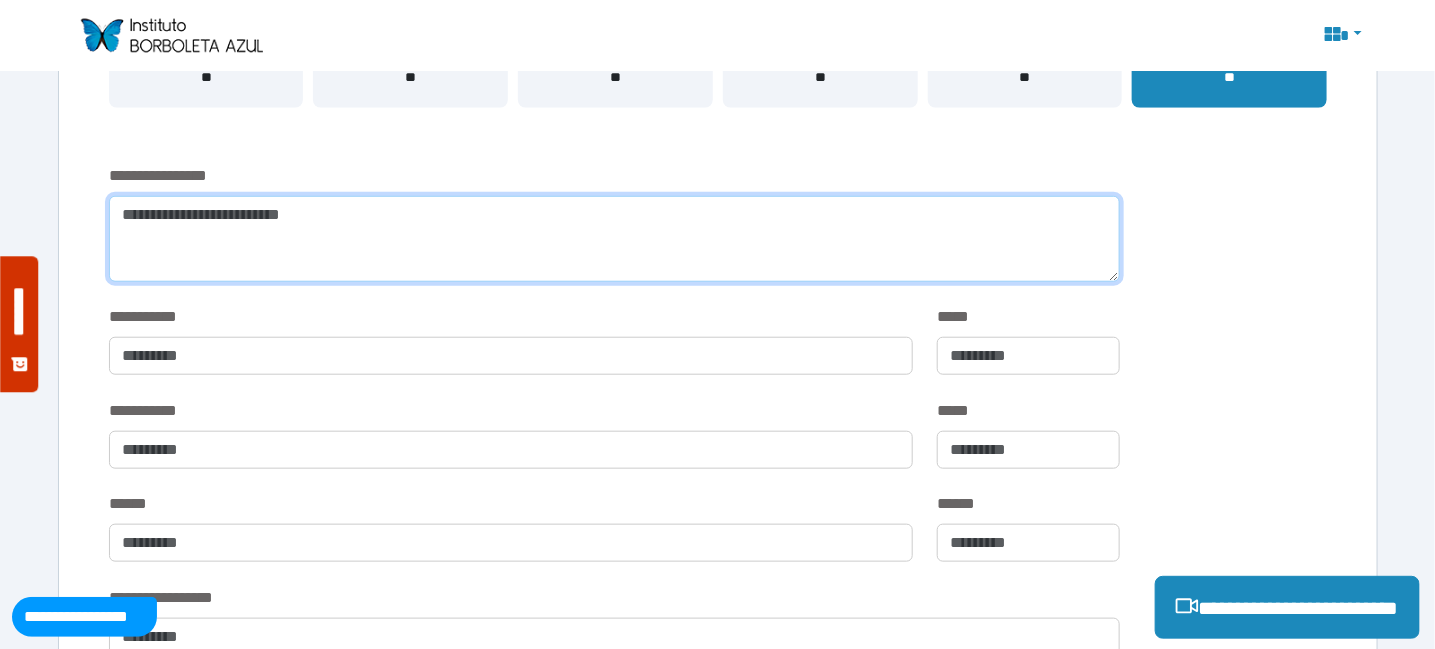 scroll, scrollTop: 500, scrollLeft: 0, axis: vertical 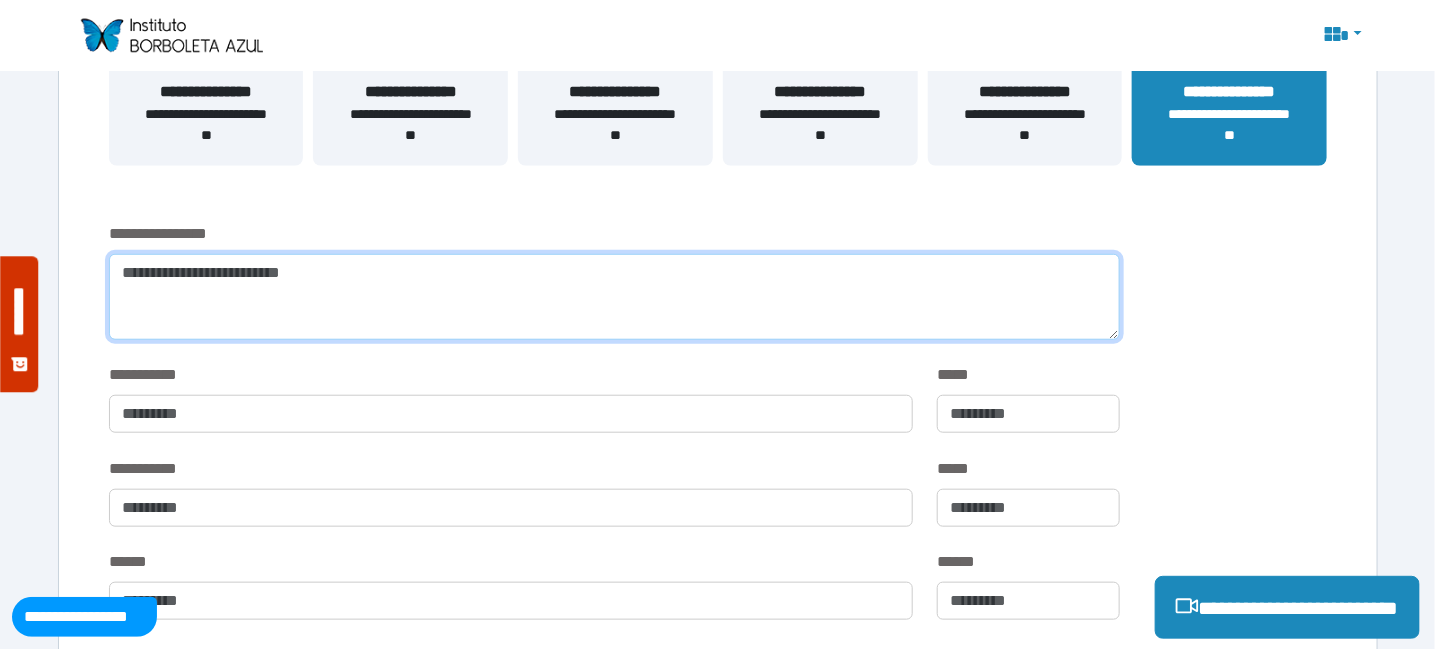 click at bounding box center (614, 297) 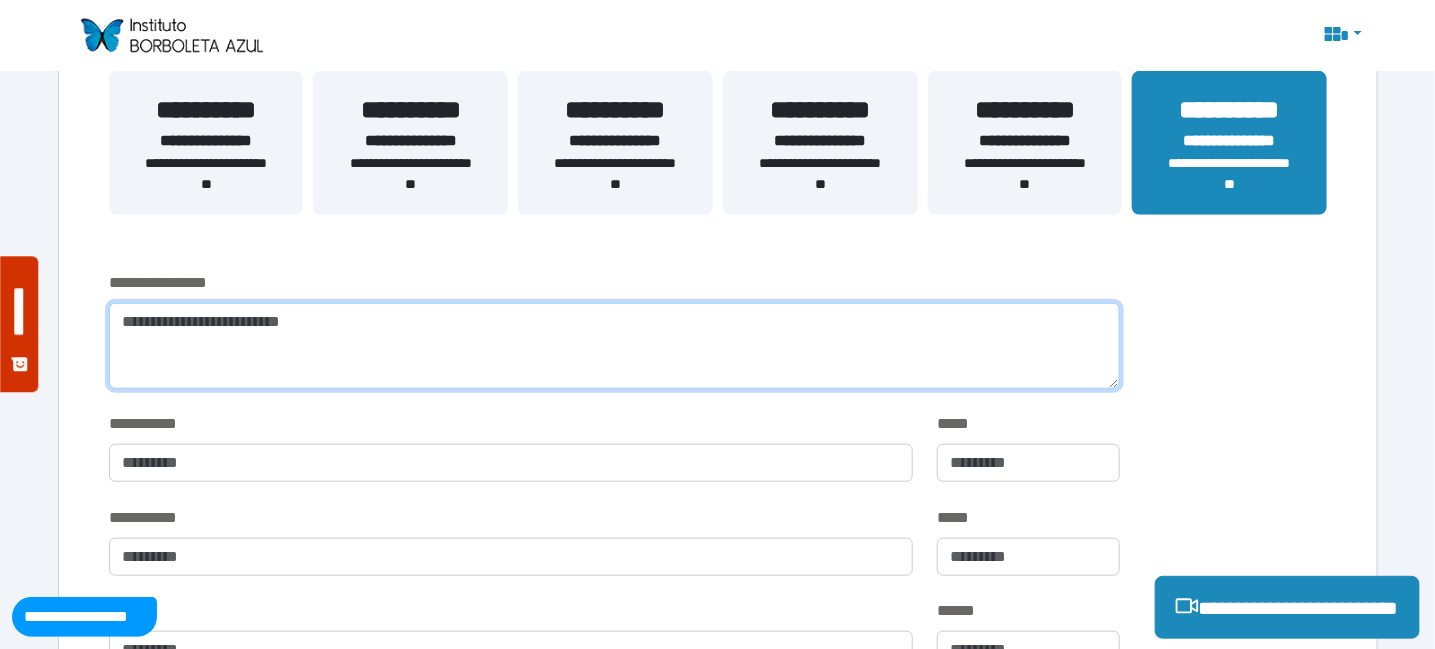 scroll, scrollTop: 500, scrollLeft: 0, axis: vertical 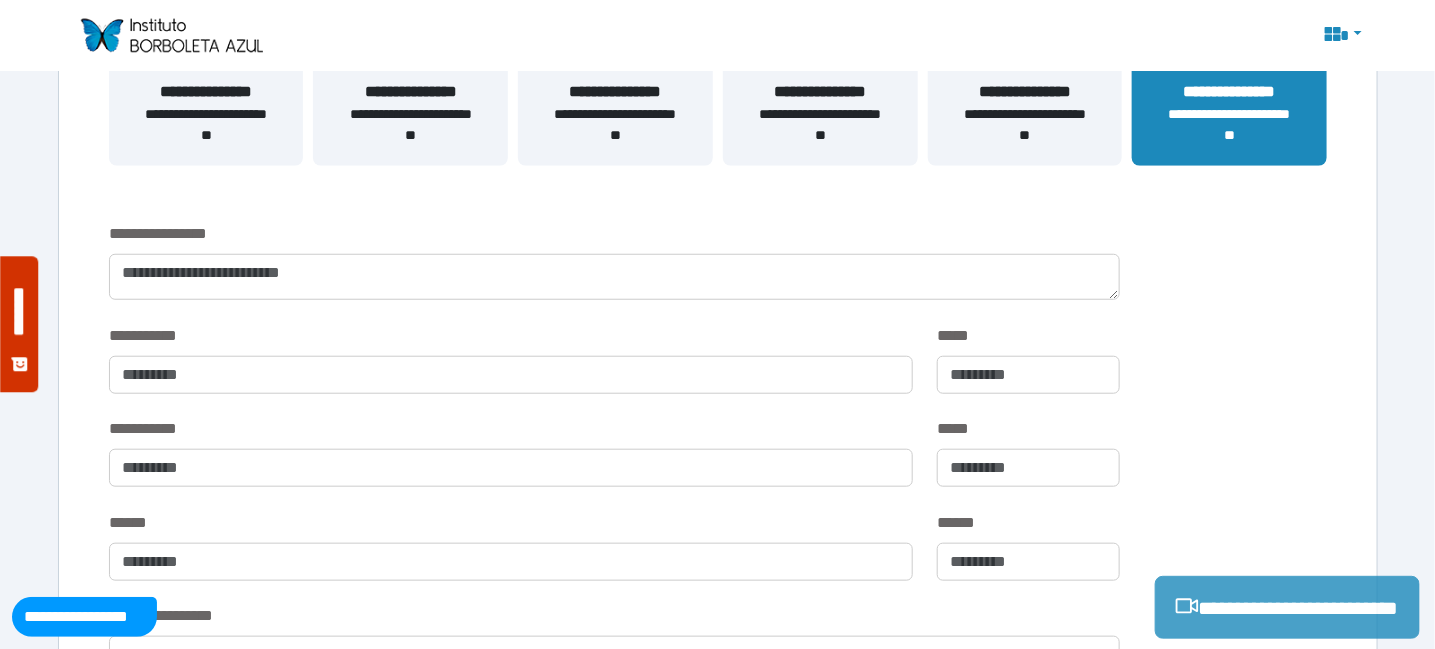 click on "**********" at bounding box center [1287, 607] 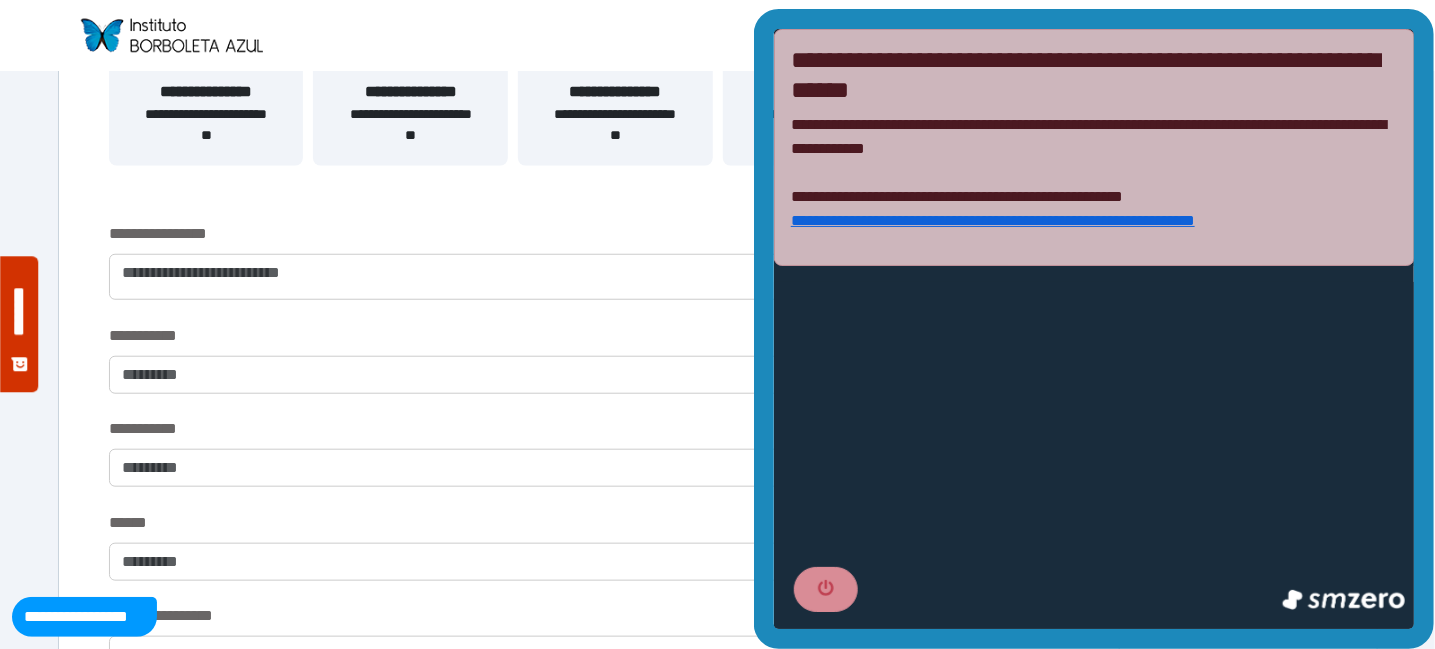 scroll, scrollTop: 0, scrollLeft: 0, axis: both 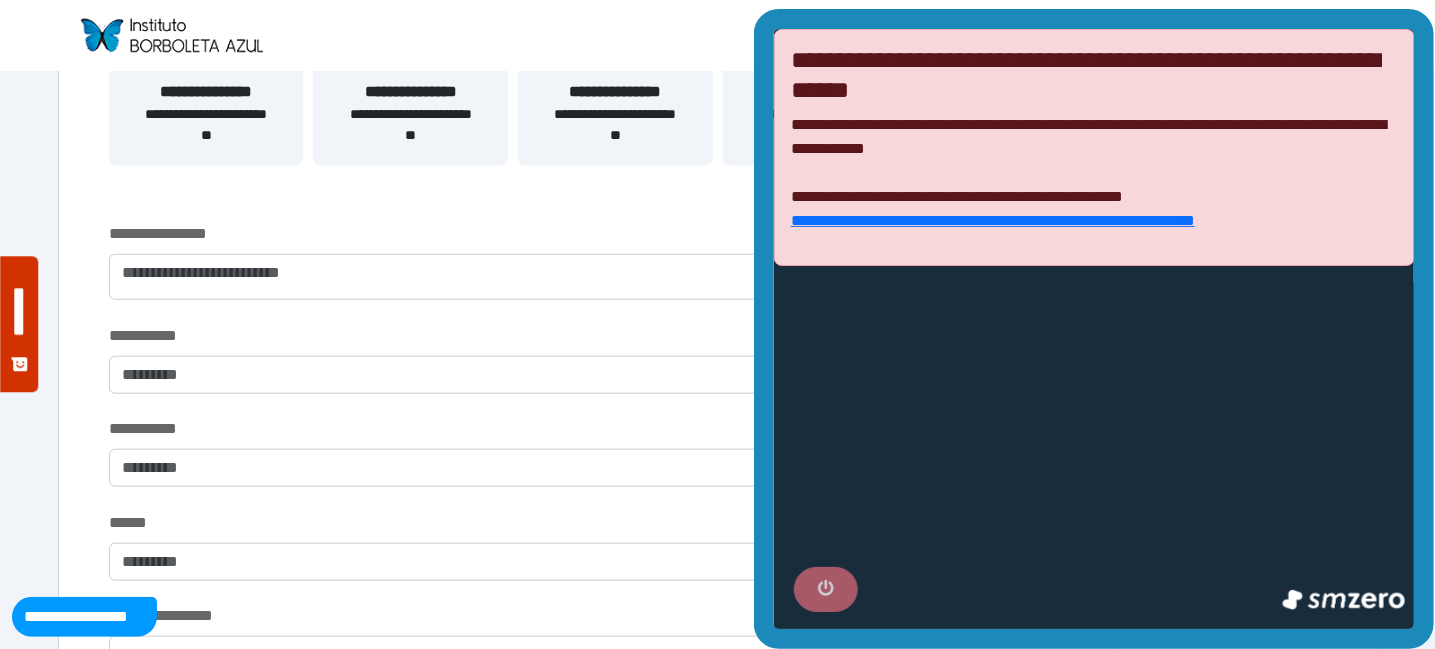 click at bounding box center [825, 589] 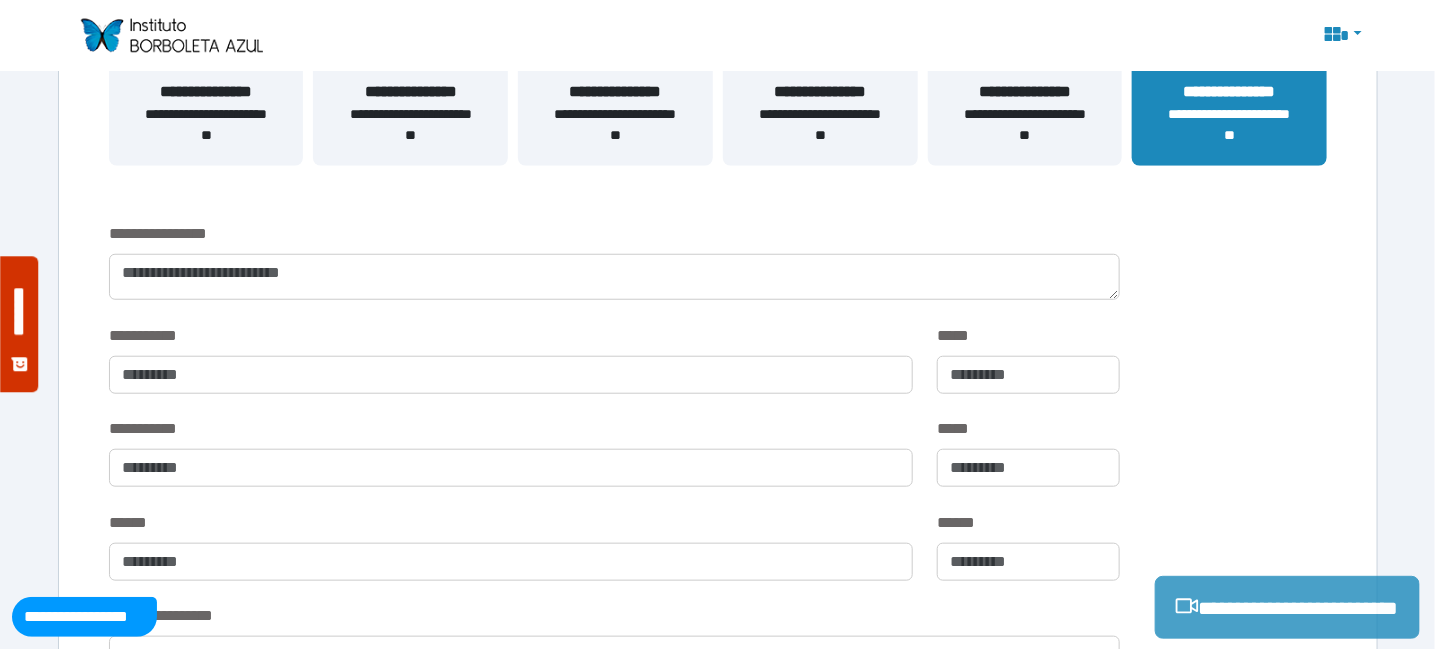 click 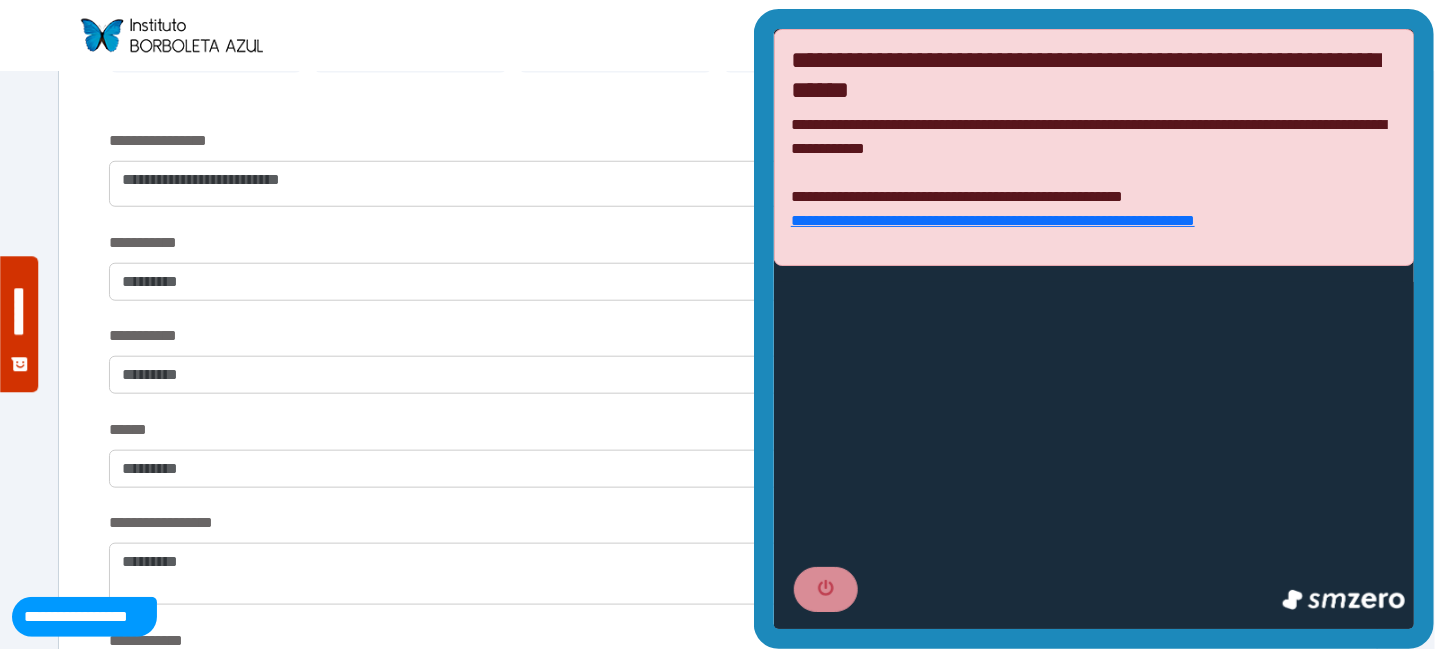 scroll, scrollTop: 500, scrollLeft: 0, axis: vertical 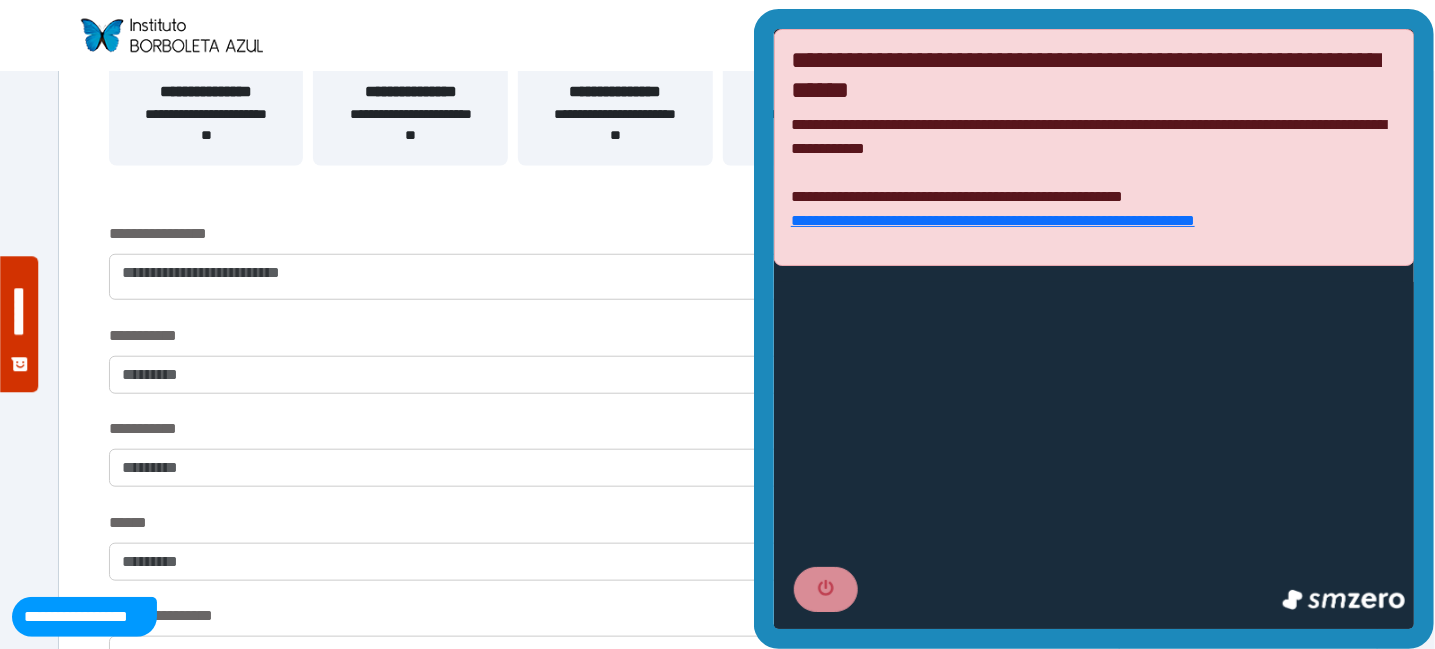 click on "**********" at bounding box center [614, 234] 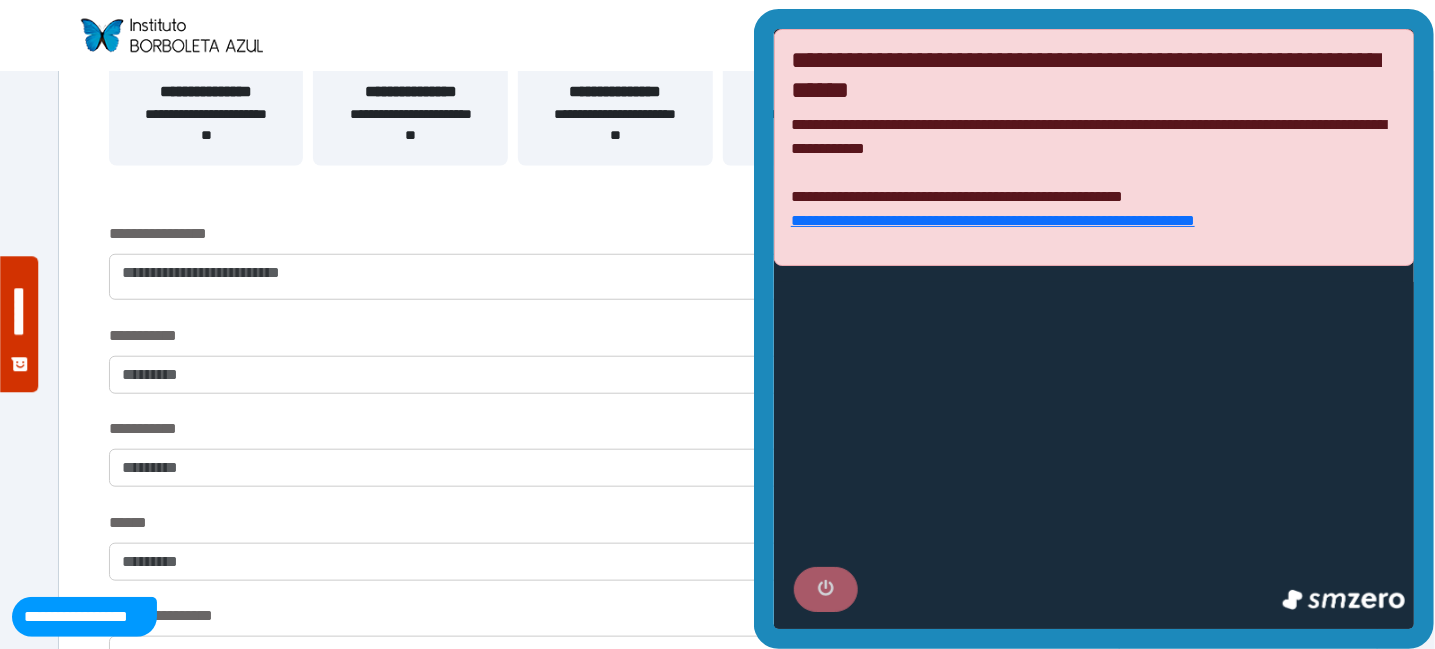 click at bounding box center (825, 589) 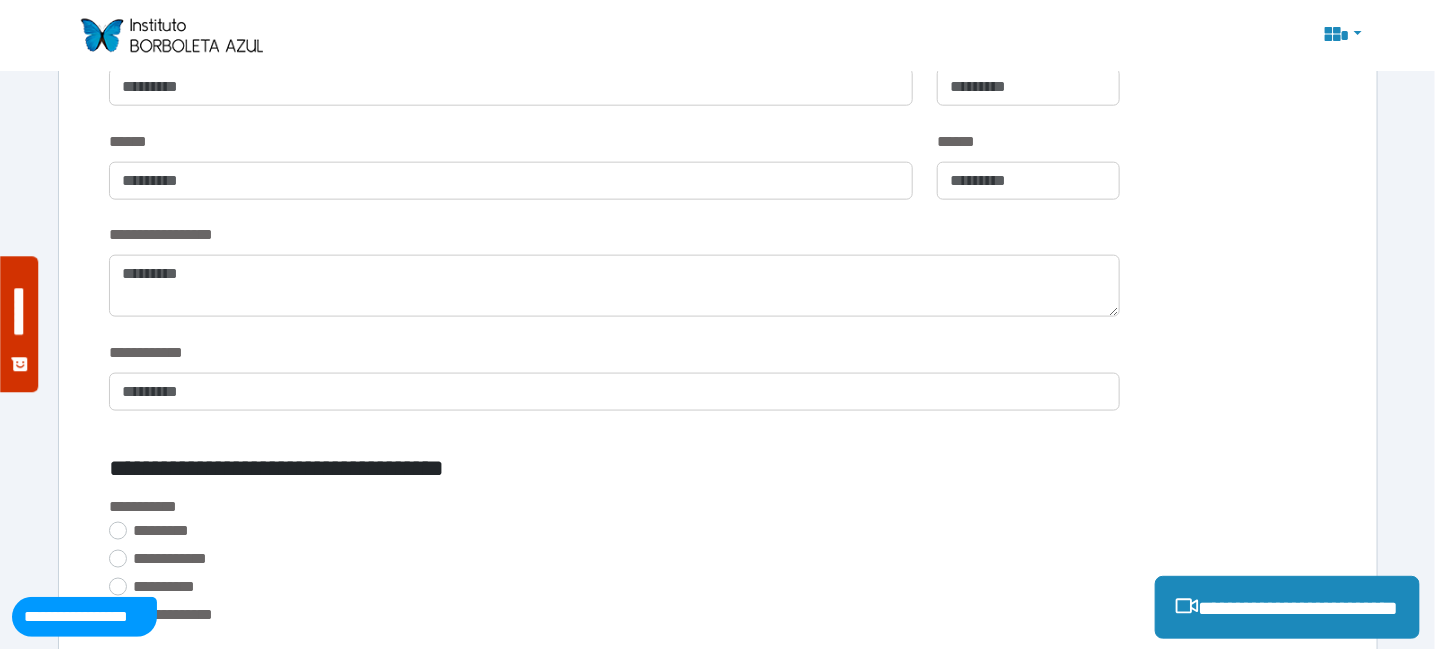 scroll, scrollTop: 900, scrollLeft: 0, axis: vertical 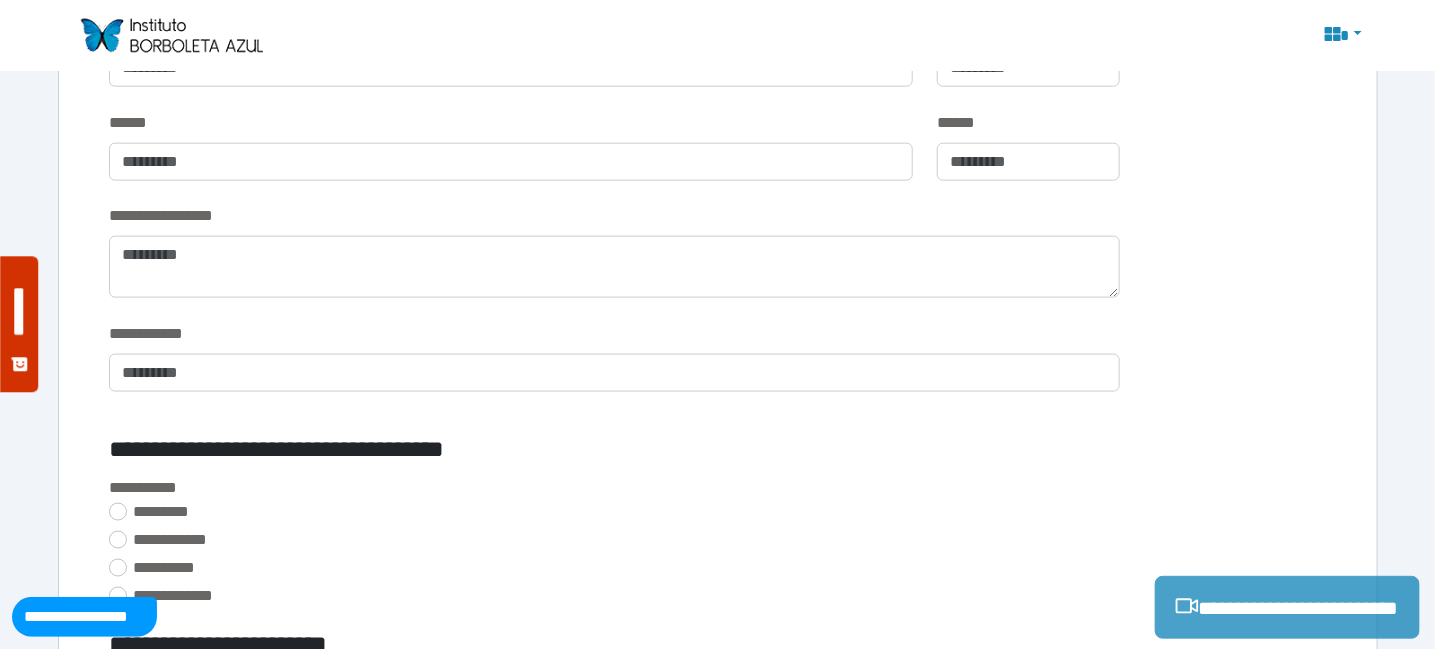 click on "**********" at bounding box center (1287, 607) 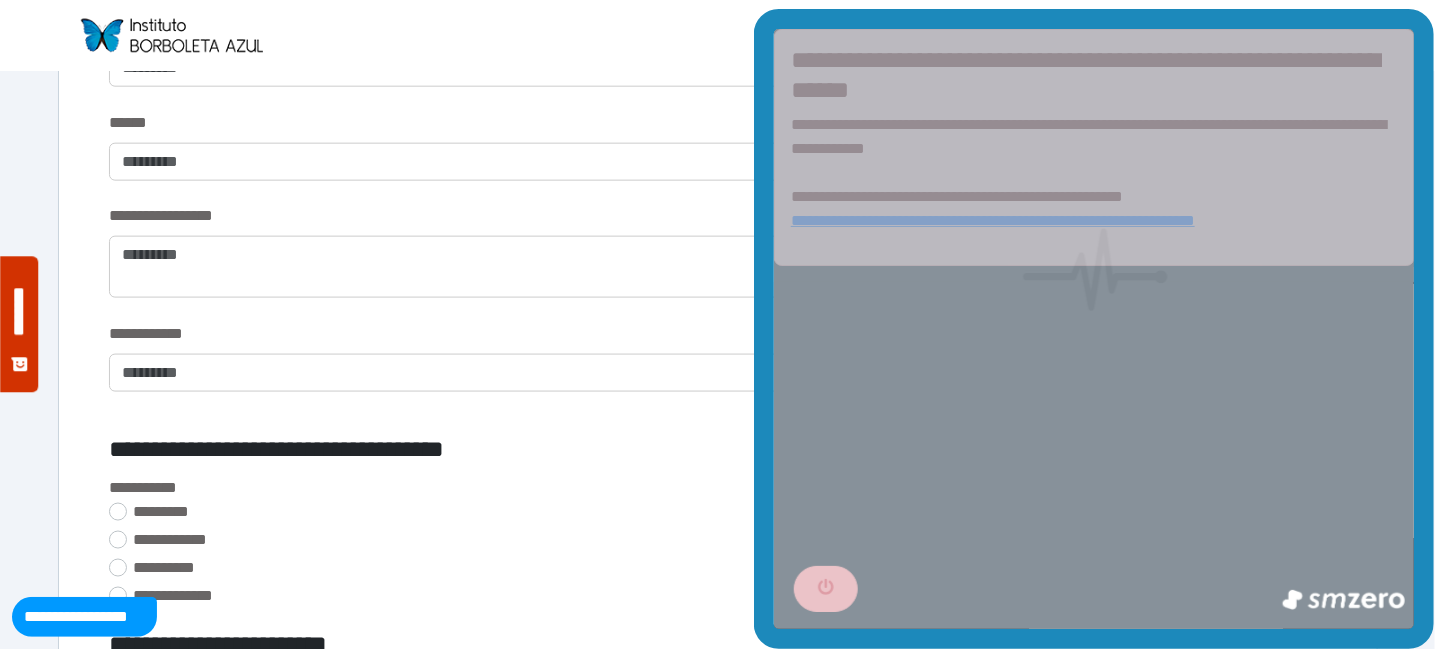 scroll, scrollTop: 0, scrollLeft: 0, axis: both 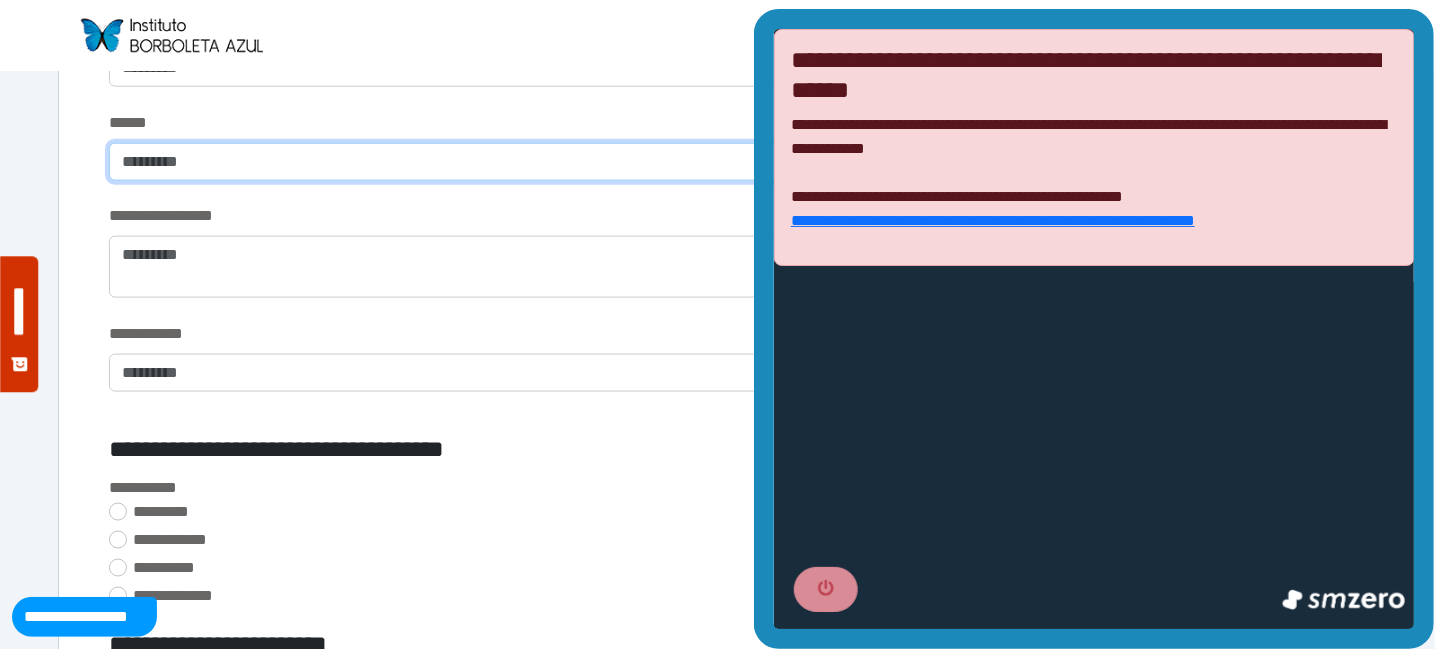 click at bounding box center [511, 162] 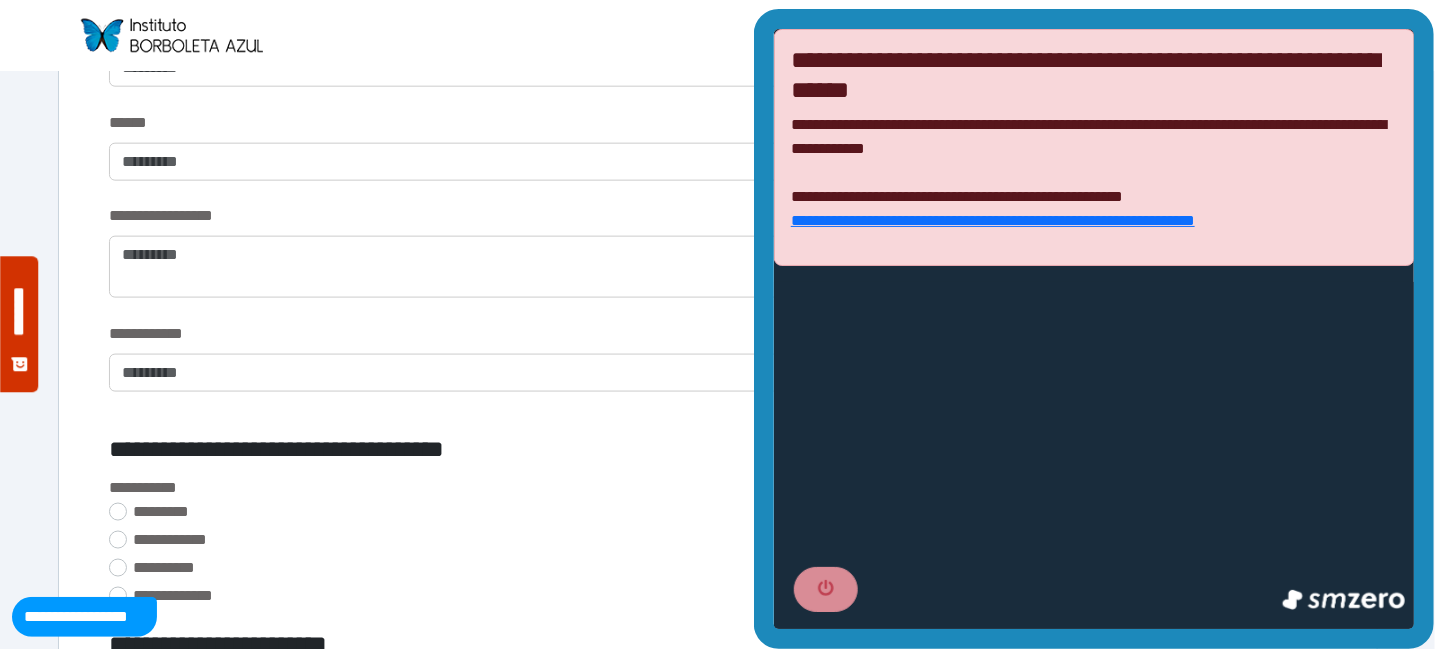 click on "**********" at bounding box center (614, 216) 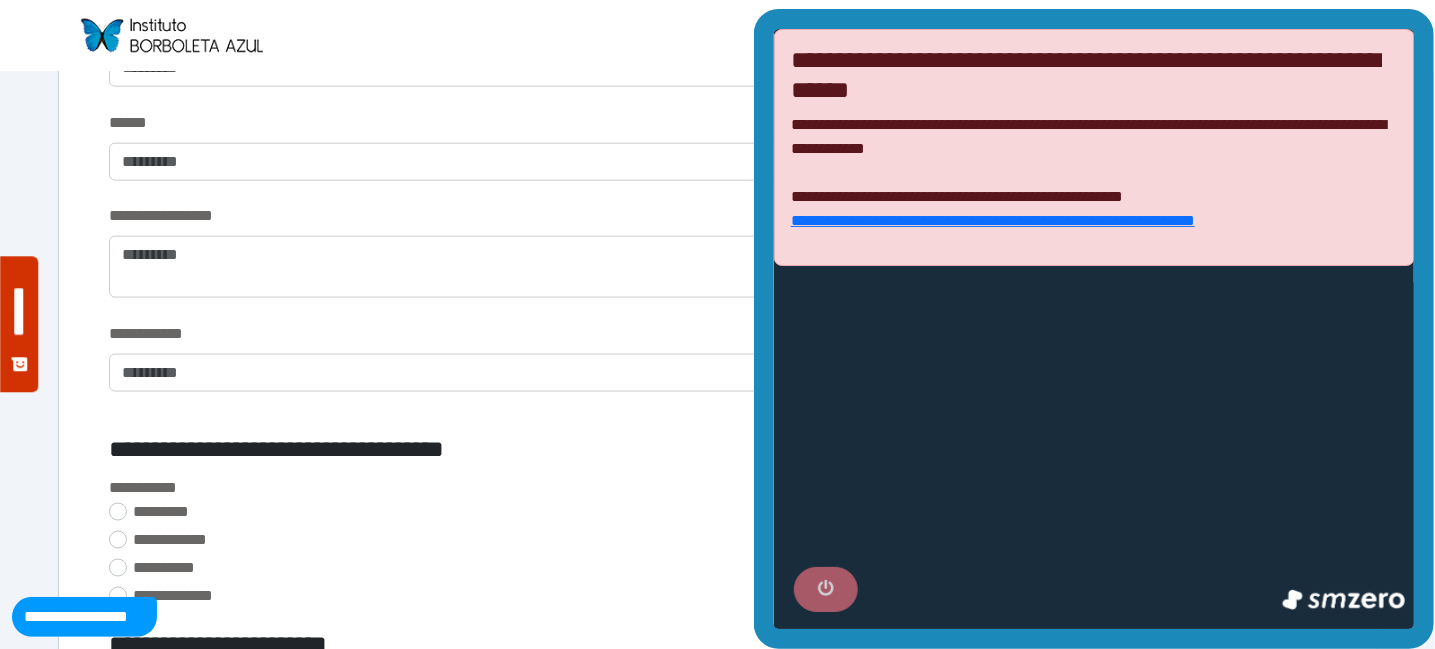 drag, startPoint x: 810, startPoint y: 602, endPoint x: 816, endPoint y: 591, distance: 12.529964 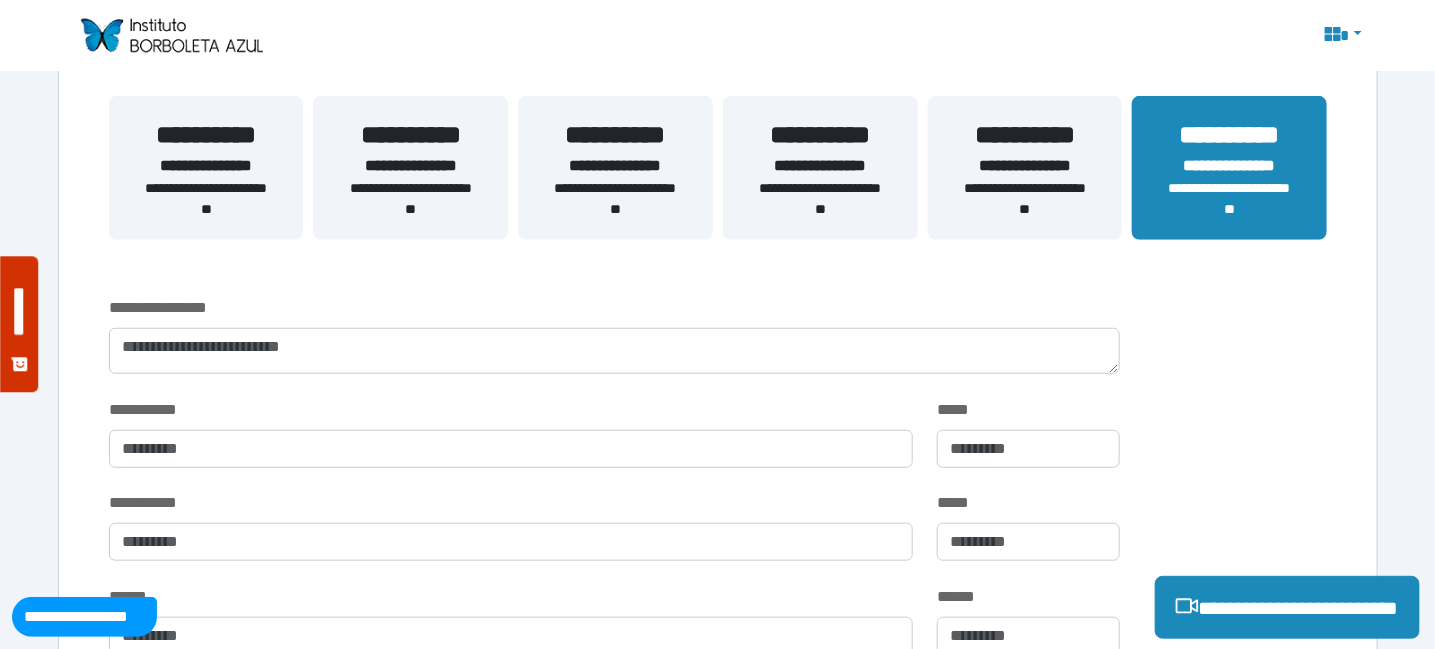 scroll, scrollTop: 400, scrollLeft: 0, axis: vertical 